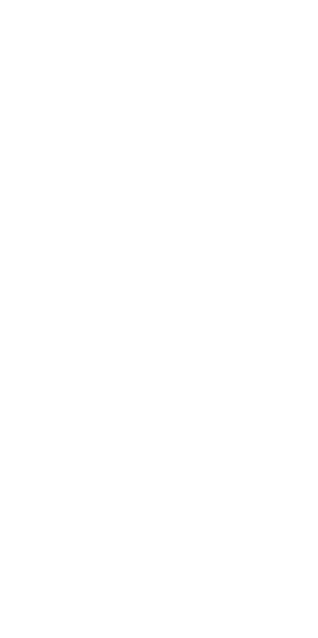 scroll, scrollTop: 0, scrollLeft: 0, axis: both 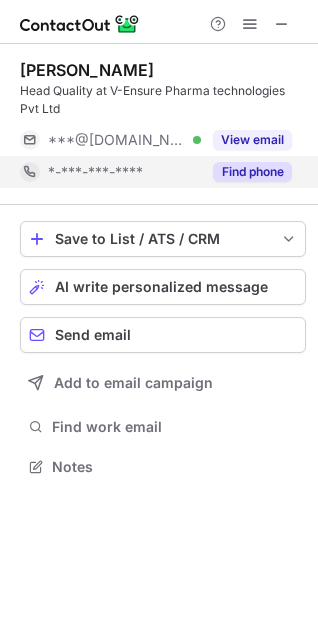 click on "Find phone" at bounding box center [252, 172] 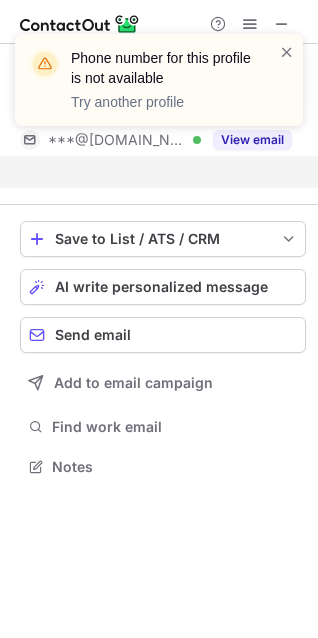 scroll, scrollTop: 421, scrollLeft: 318, axis: both 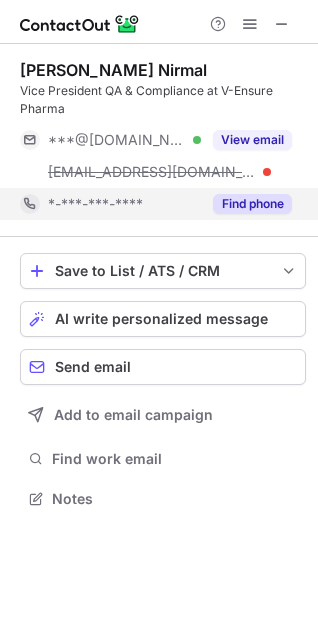 click on "Find phone" at bounding box center [252, 204] 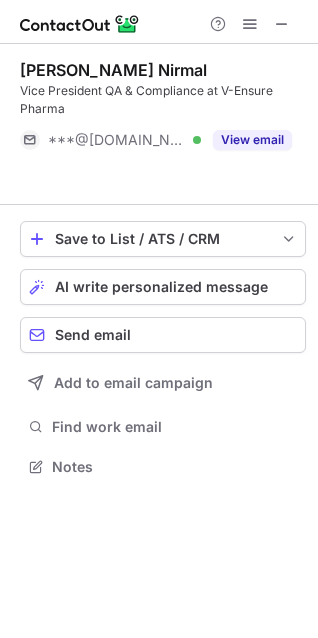 scroll, scrollTop: 421, scrollLeft: 318, axis: both 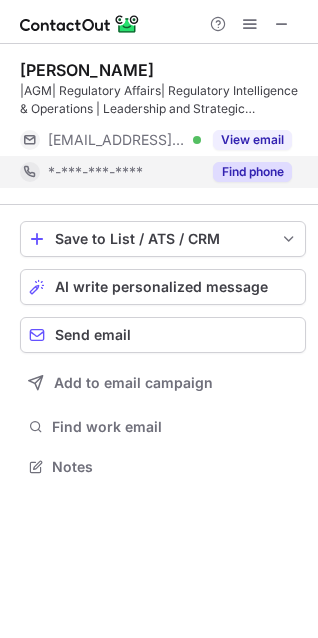 click on "Find phone" at bounding box center (246, 172) 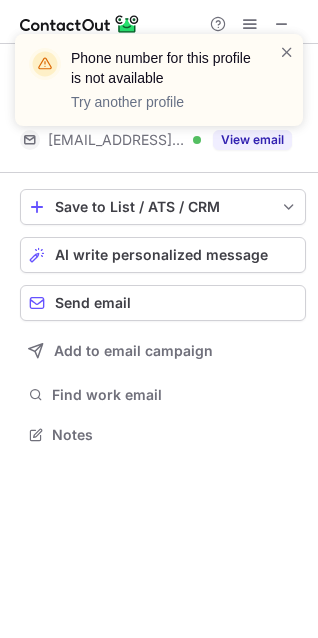 scroll, scrollTop: 421, scrollLeft: 318, axis: both 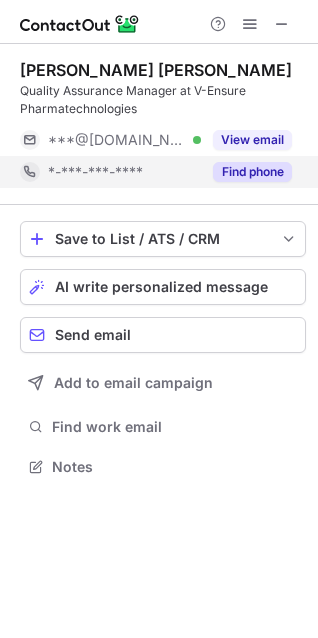 click on "Find phone" at bounding box center (252, 172) 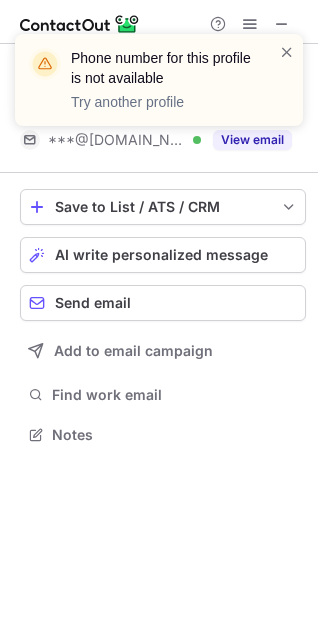 scroll, scrollTop: 421, scrollLeft: 318, axis: both 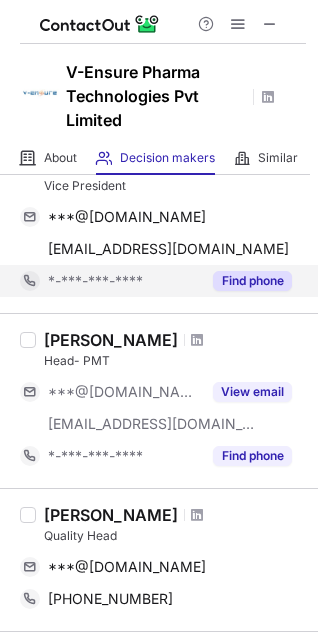 click on "Find phone" at bounding box center [252, 281] 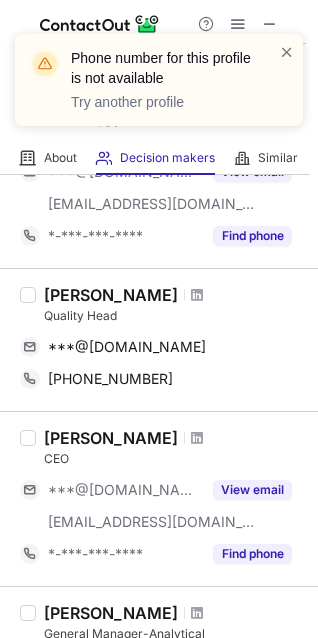 scroll, scrollTop: 317, scrollLeft: 0, axis: vertical 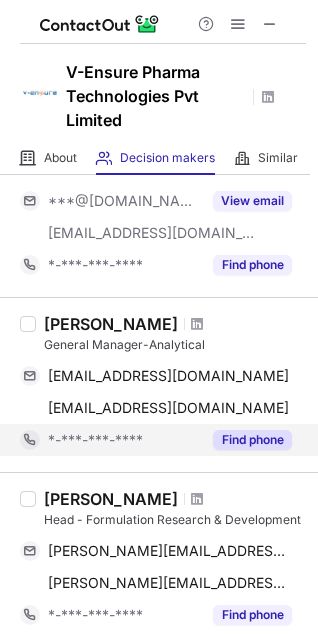 click on "Find phone" at bounding box center (252, 440) 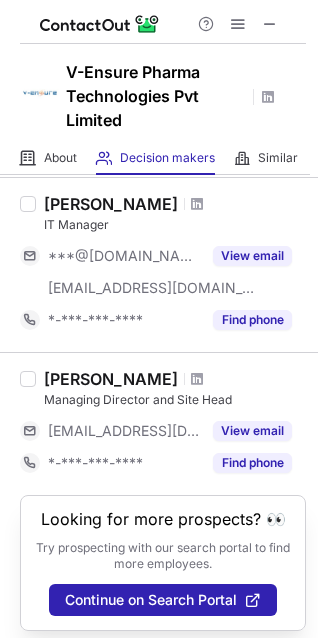 scroll, scrollTop: 1385, scrollLeft: 0, axis: vertical 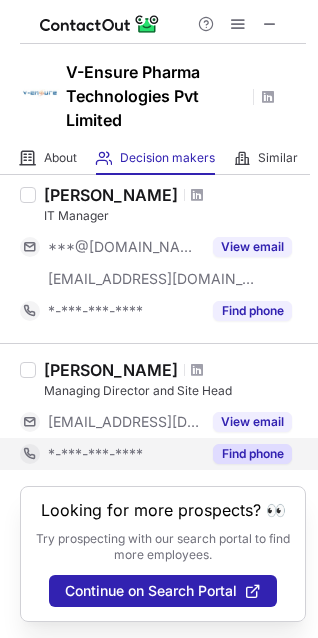 click on "Find phone" at bounding box center [246, 454] 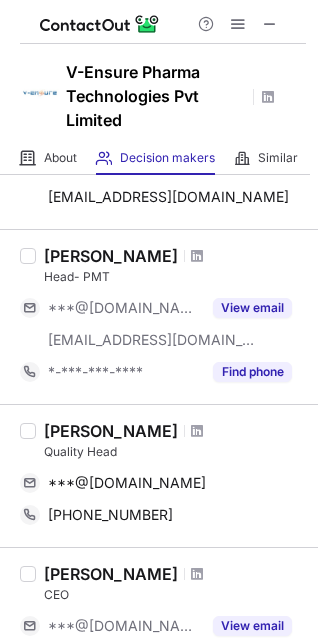 scroll, scrollTop: 156, scrollLeft: 0, axis: vertical 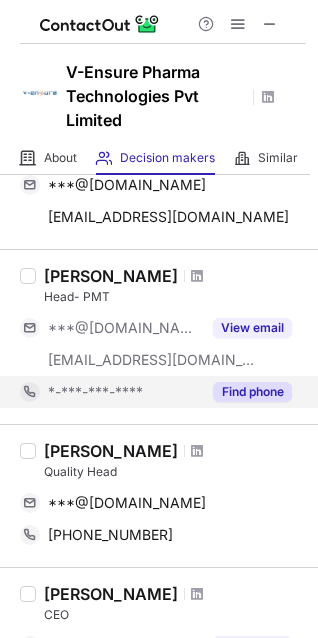 click on "Find phone" at bounding box center [252, 392] 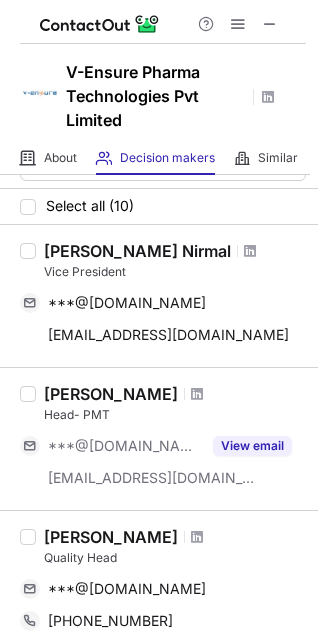 scroll, scrollTop: 0, scrollLeft: 0, axis: both 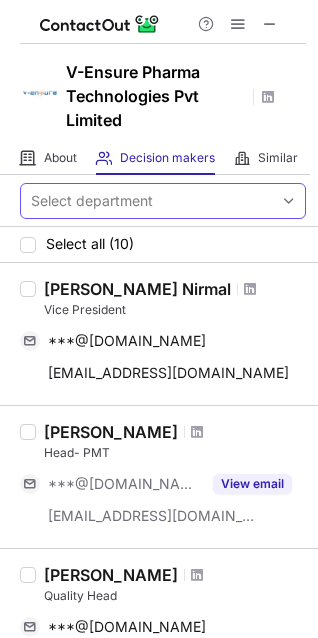click on "Select department" at bounding box center [147, 201] 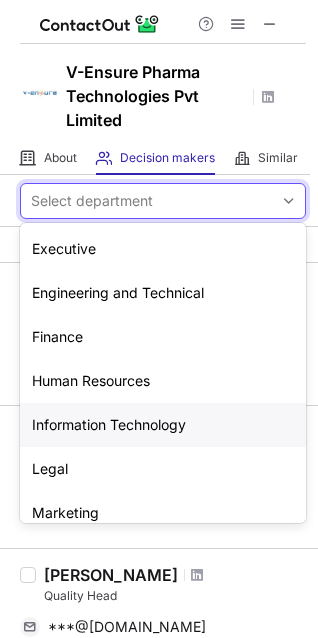 click on "Information Technology" at bounding box center (163, 425) 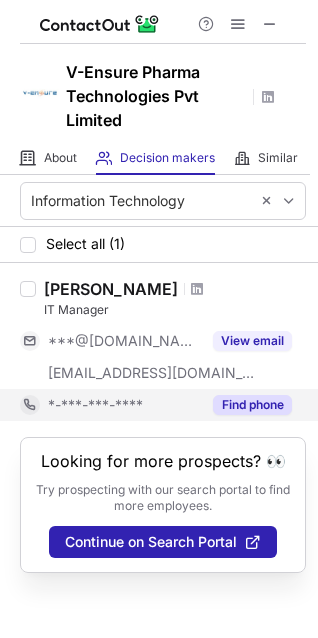 click on "Find phone" at bounding box center [252, 405] 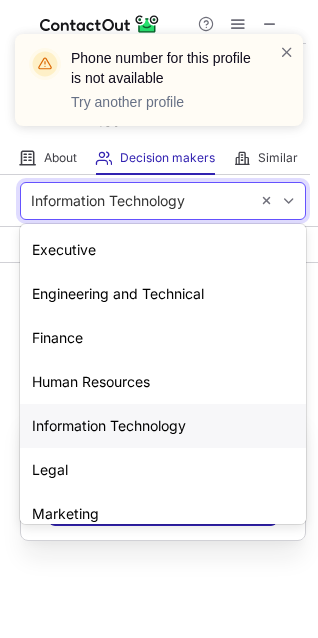 click at bounding box center (289, 201) 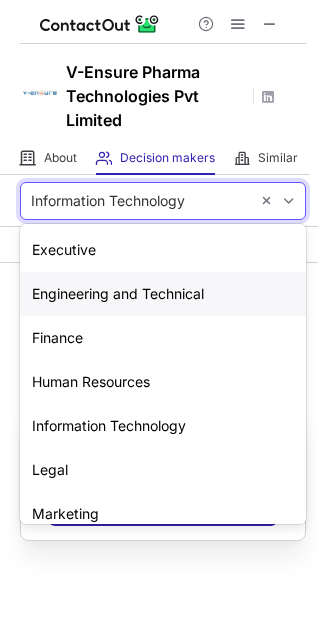 click on "Engineering and Technical" at bounding box center [163, 294] 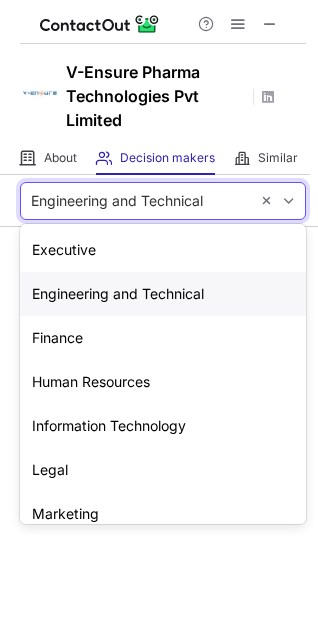 click at bounding box center (289, 201) 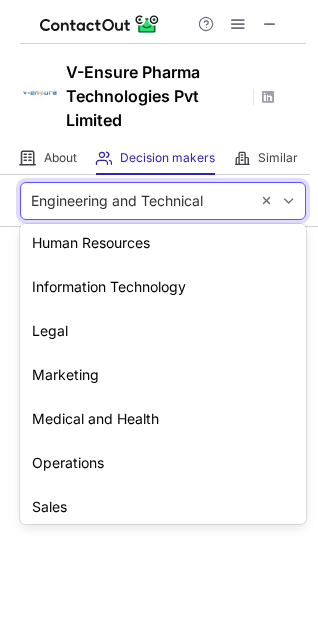 scroll, scrollTop: 148, scrollLeft: 0, axis: vertical 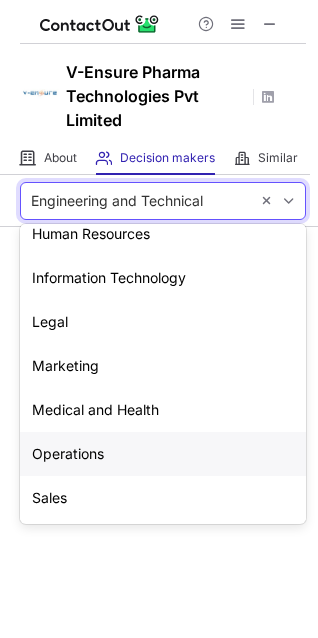 click on "Operations" at bounding box center [163, 454] 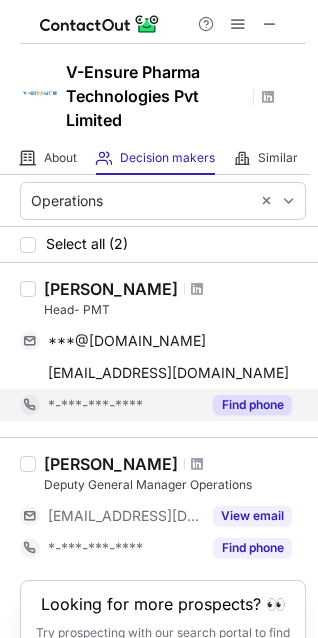 click on "Find phone" at bounding box center (252, 405) 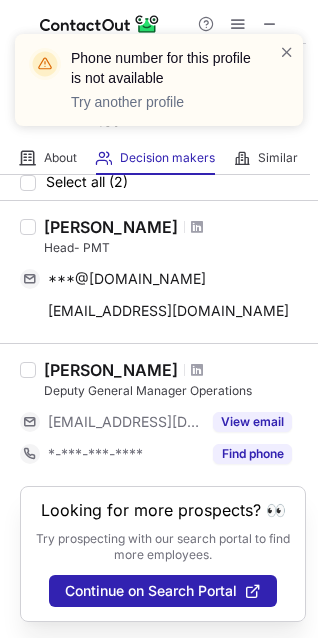 scroll, scrollTop: 81, scrollLeft: 0, axis: vertical 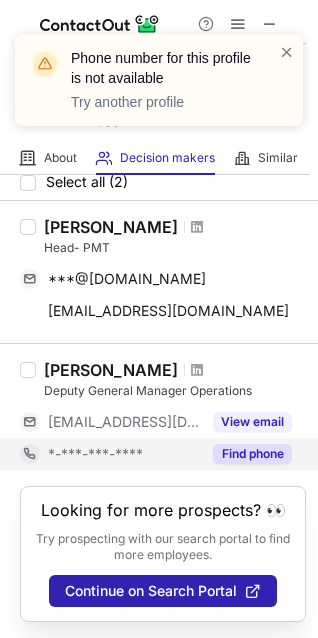 click on "Find phone" at bounding box center (252, 454) 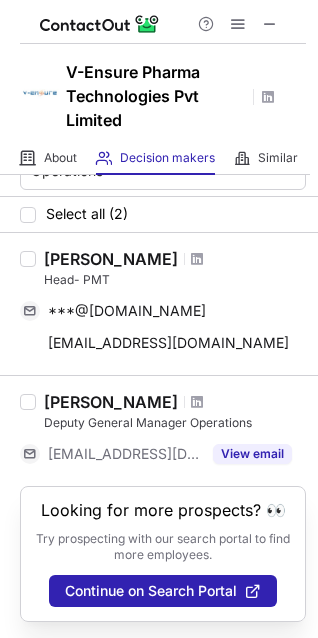 scroll, scrollTop: 0, scrollLeft: 0, axis: both 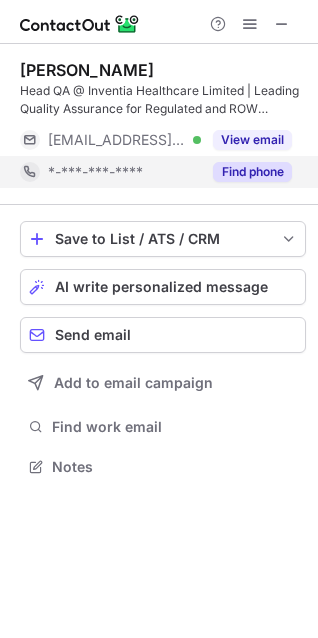 click on "Find phone" at bounding box center [252, 172] 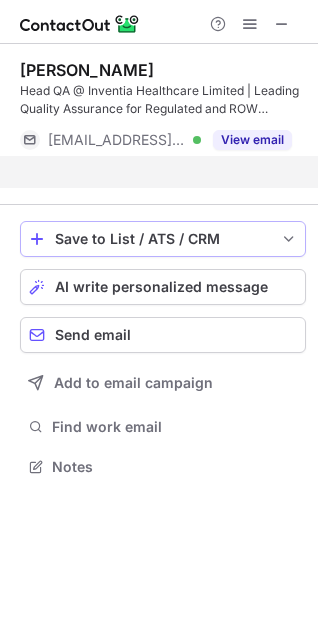 scroll, scrollTop: 421, scrollLeft: 318, axis: both 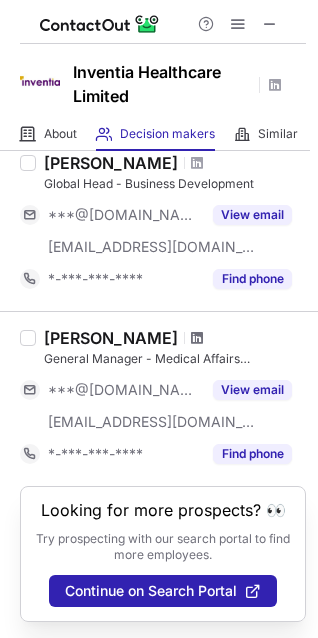click at bounding box center (197, 338) 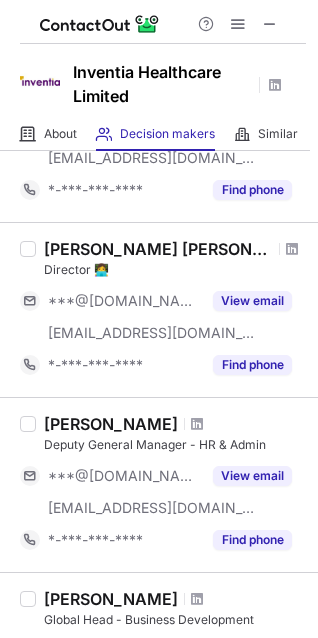 scroll, scrollTop: 1006, scrollLeft: 0, axis: vertical 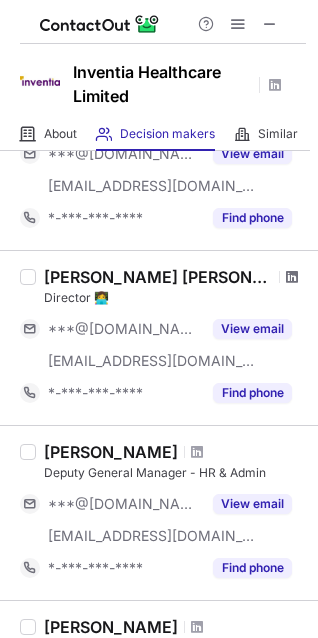 click at bounding box center (292, 277) 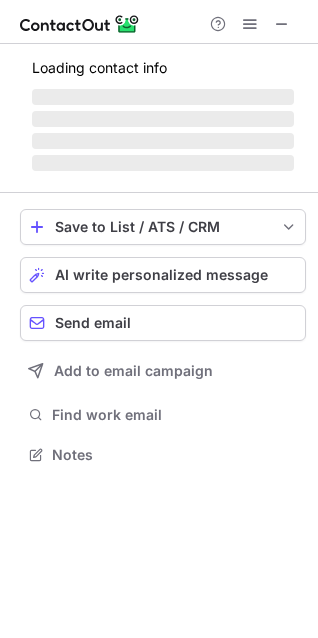 scroll, scrollTop: 10, scrollLeft: 10, axis: both 